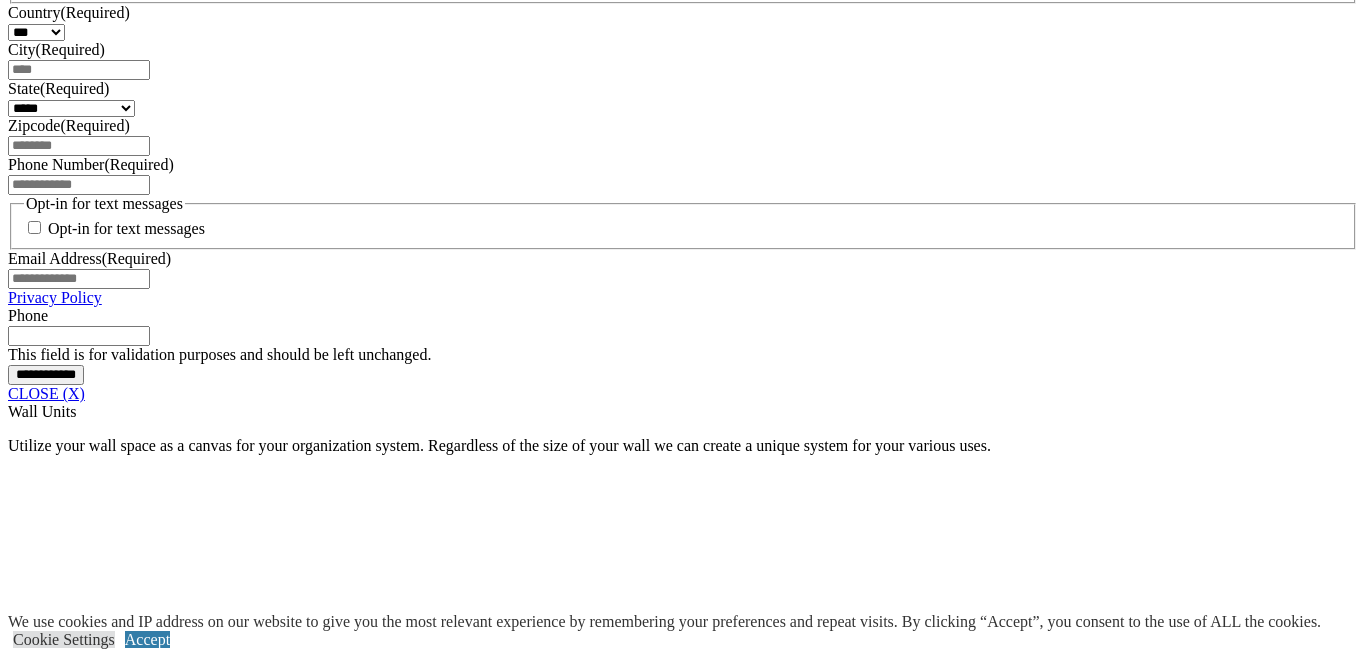 scroll, scrollTop: 1463, scrollLeft: 0, axis: vertical 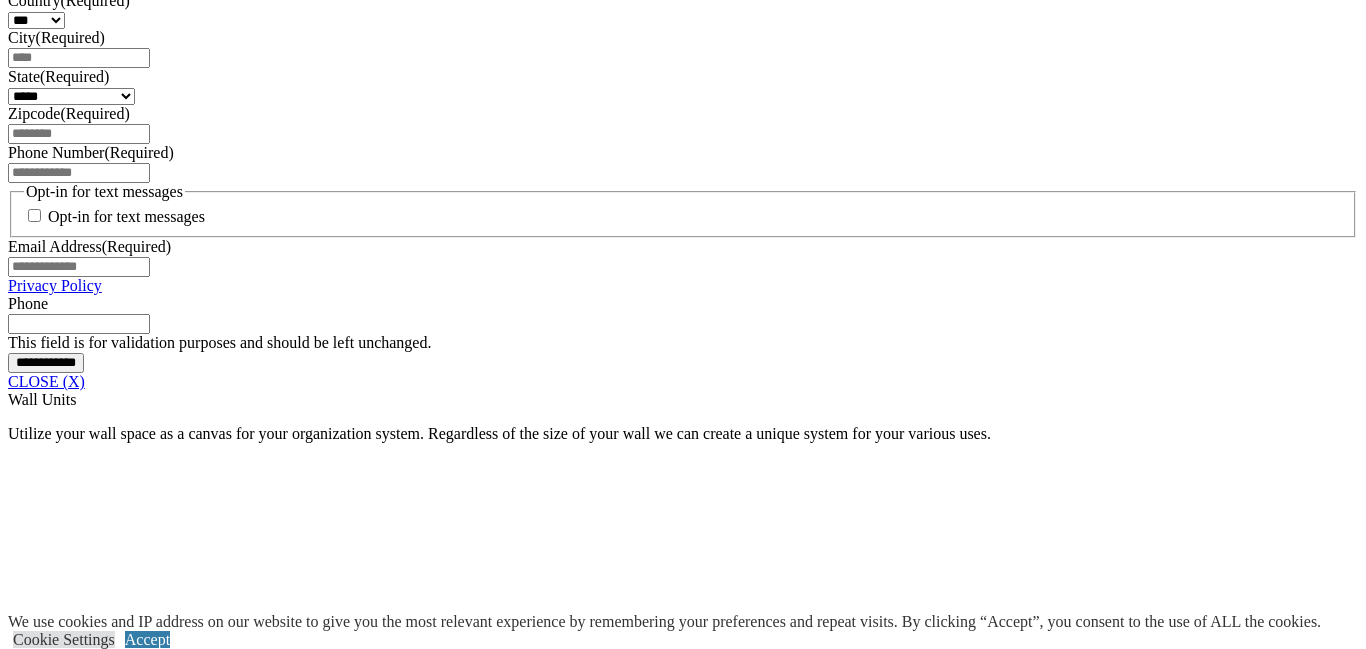 click at bounding box center [358, 1914] 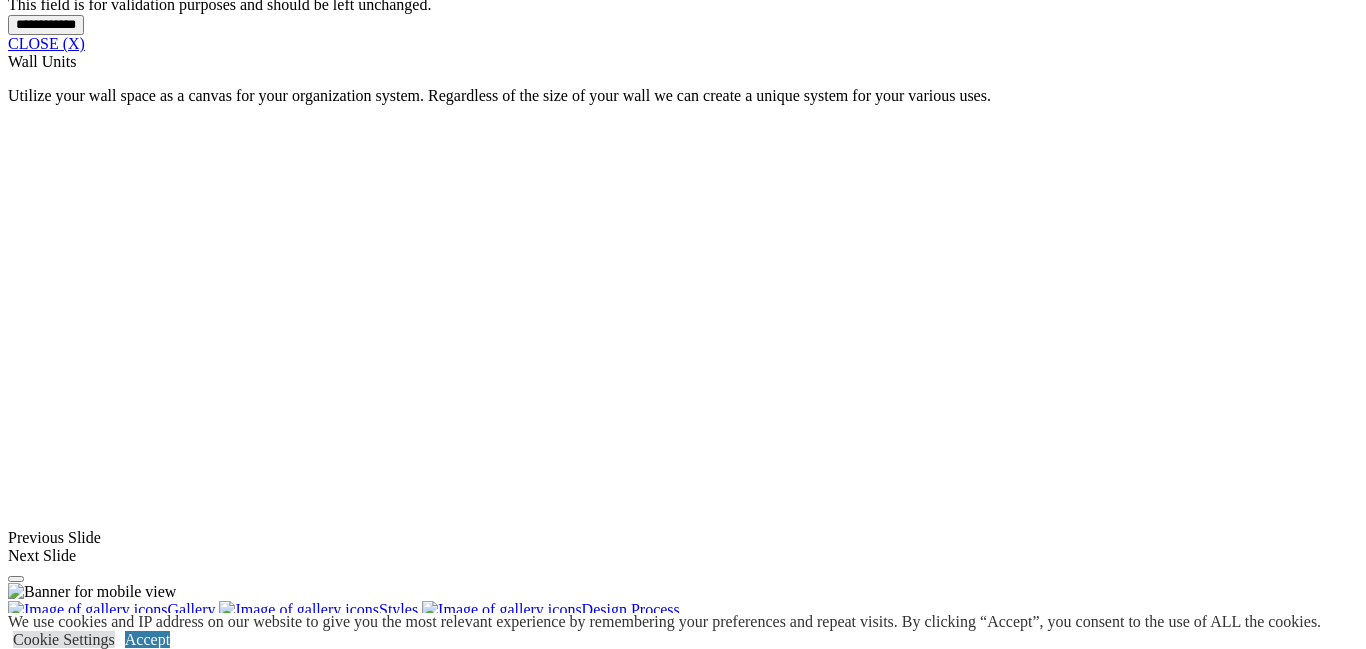 scroll, scrollTop: 1803, scrollLeft: 0, axis: vertical 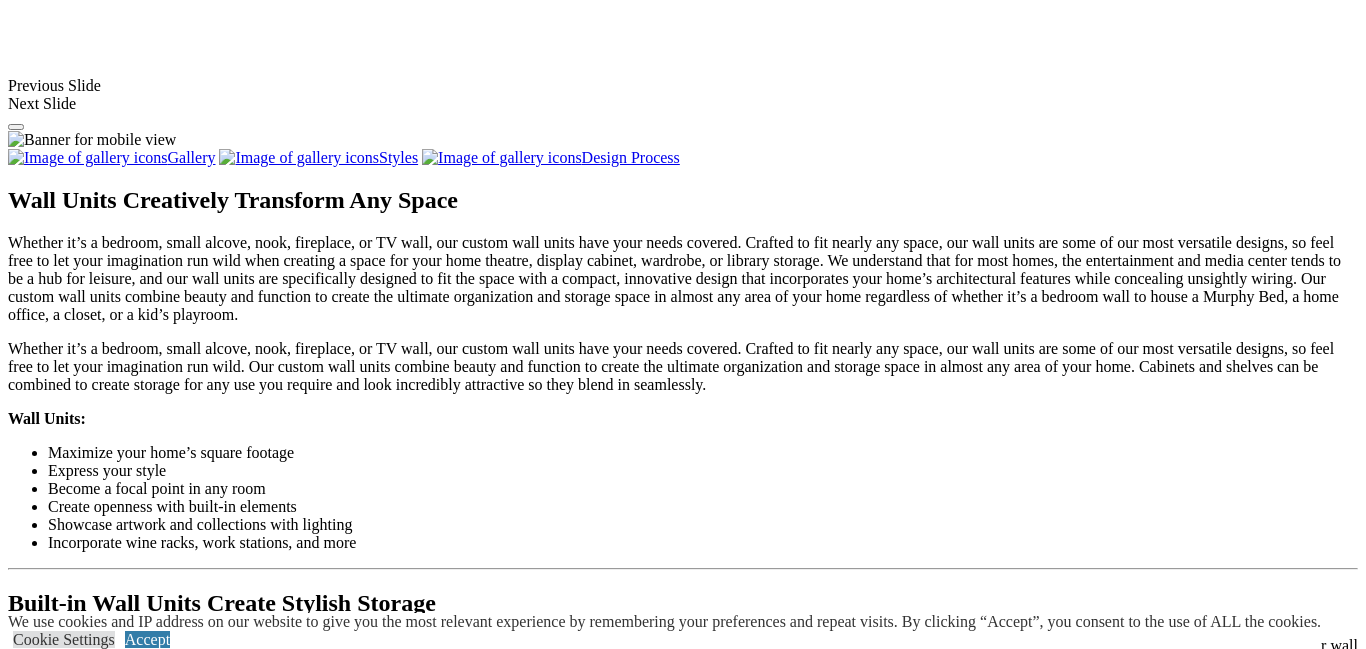 click at bounding box center [191, 1472] 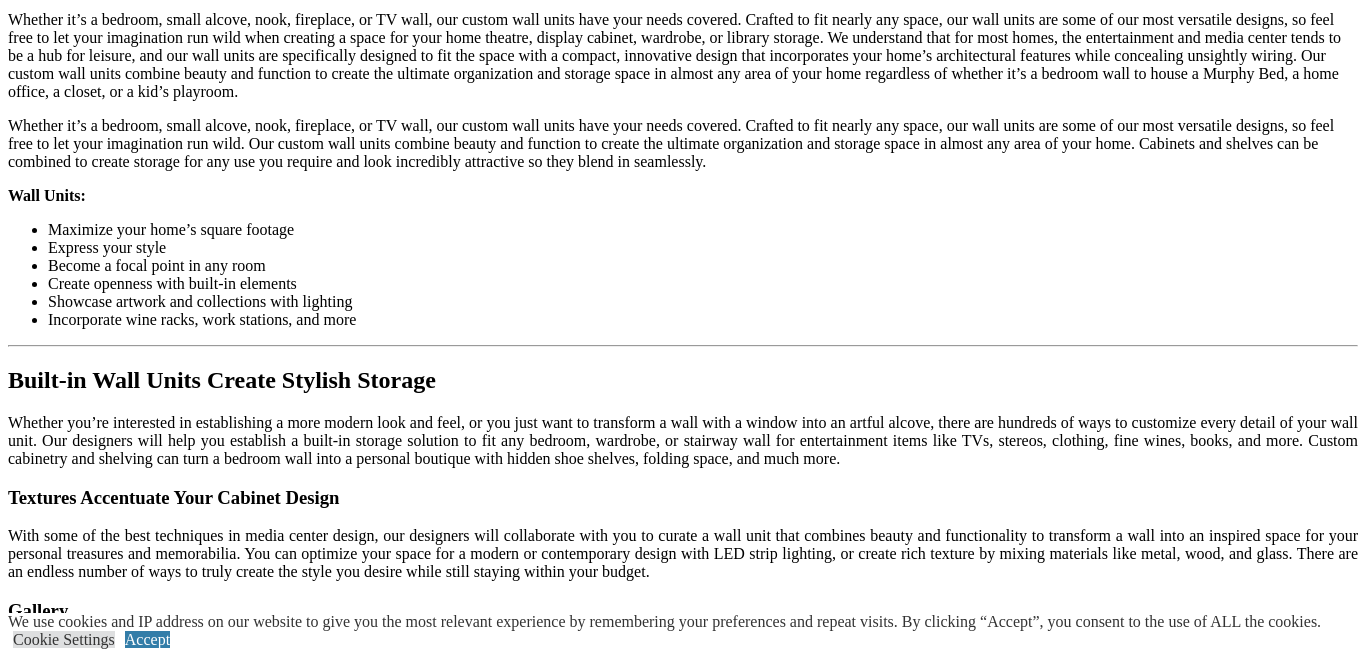 scroll, scrollTop: 2038, scrollLeft: 0, axis: vertical 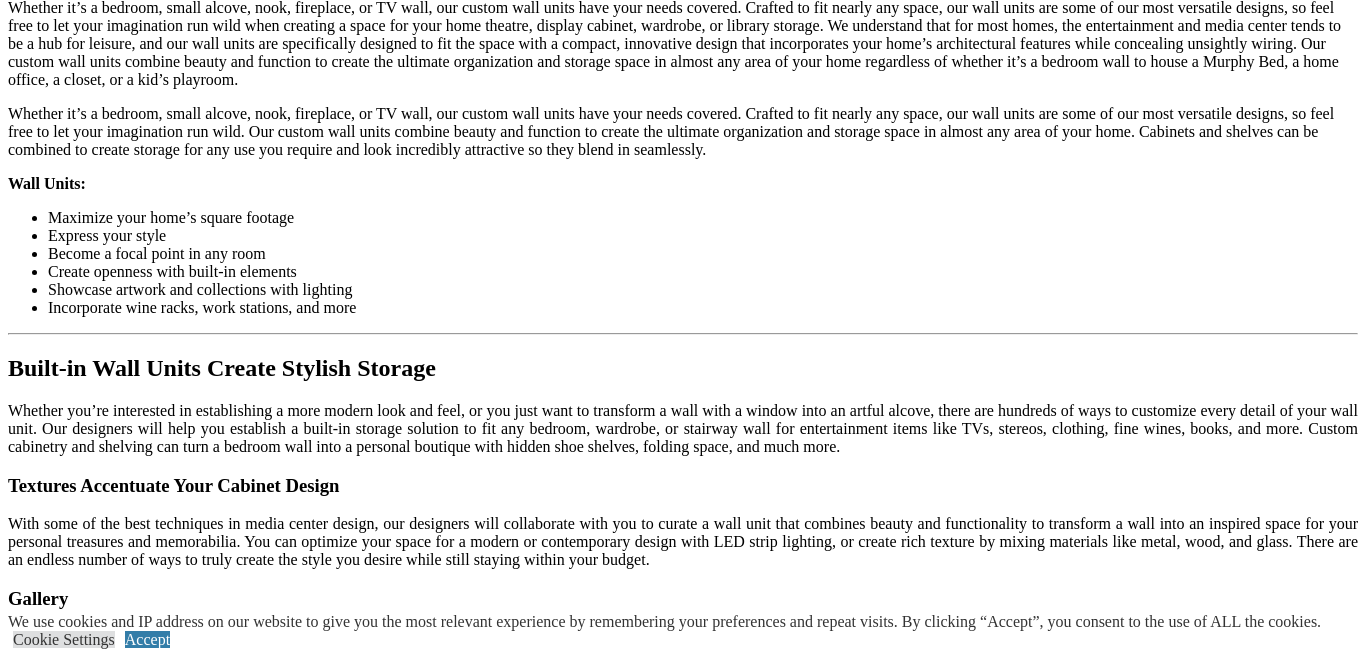 click on "Load More" at bounding box center [44, 1563] 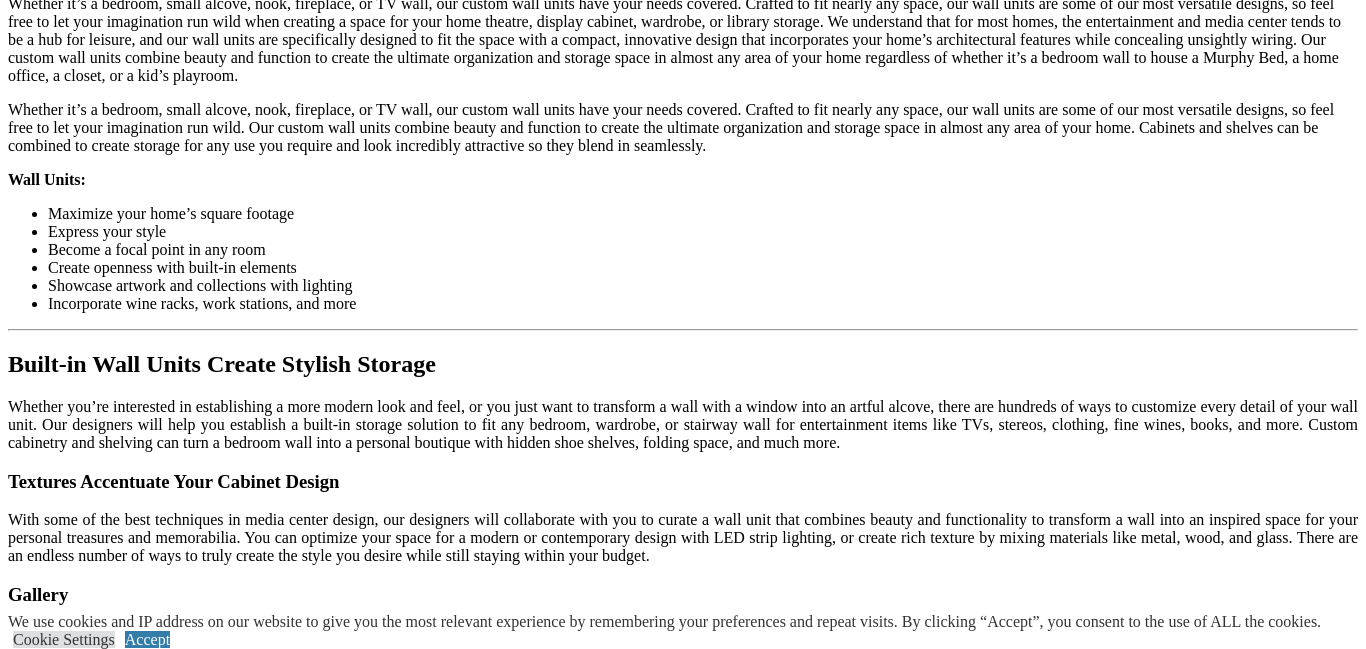click at bounding box center (683, 38245) 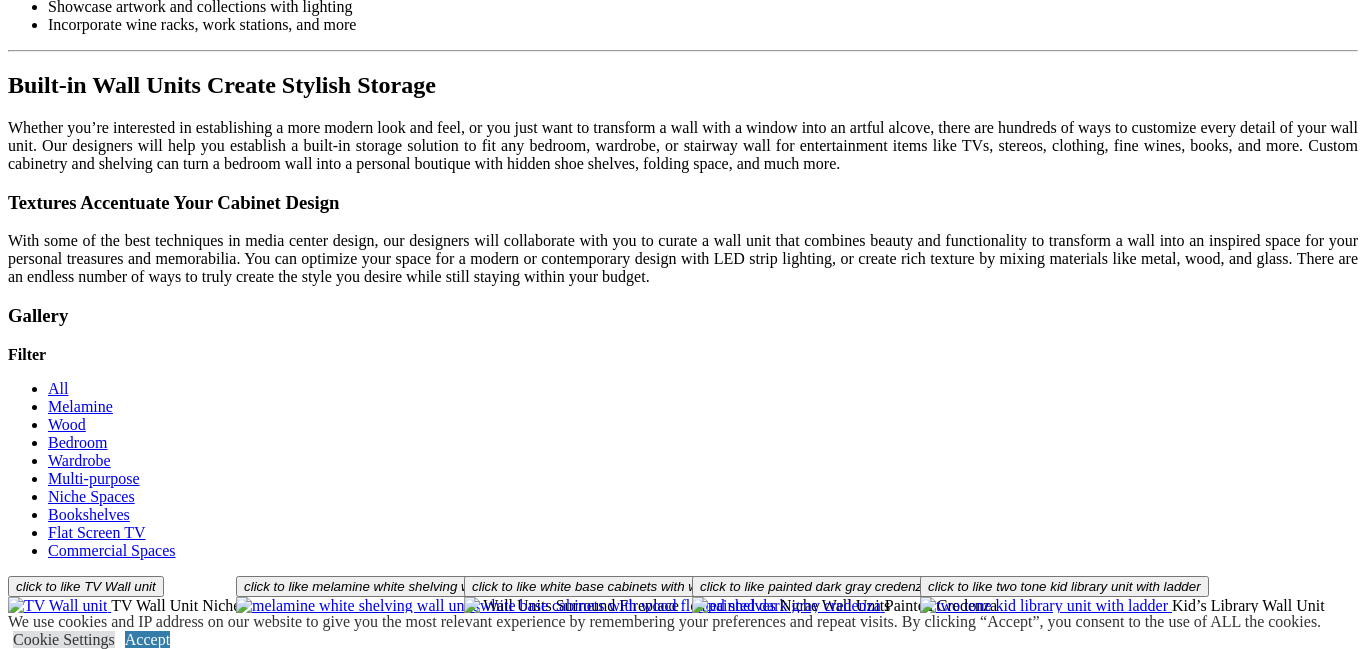 scroll, scrollTop: 2323, scrollLeft: 0, axis: vertical 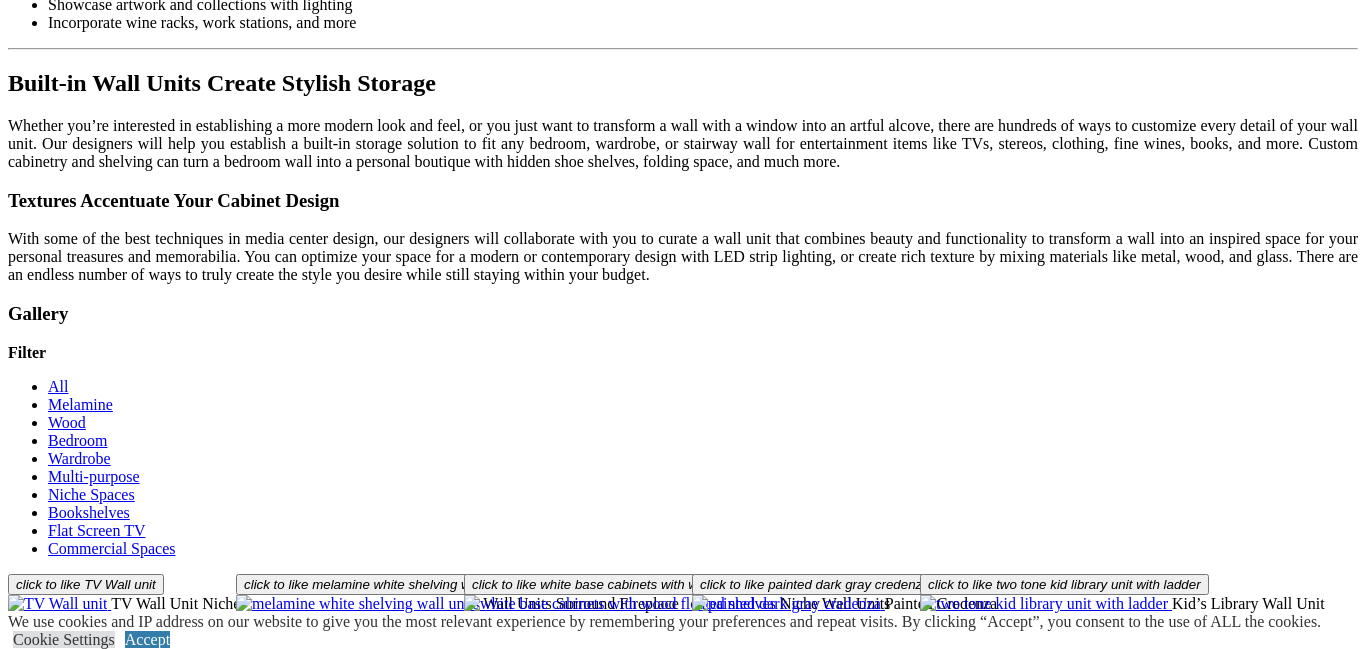 click on "Load More" at bounding box center (44, 1626) 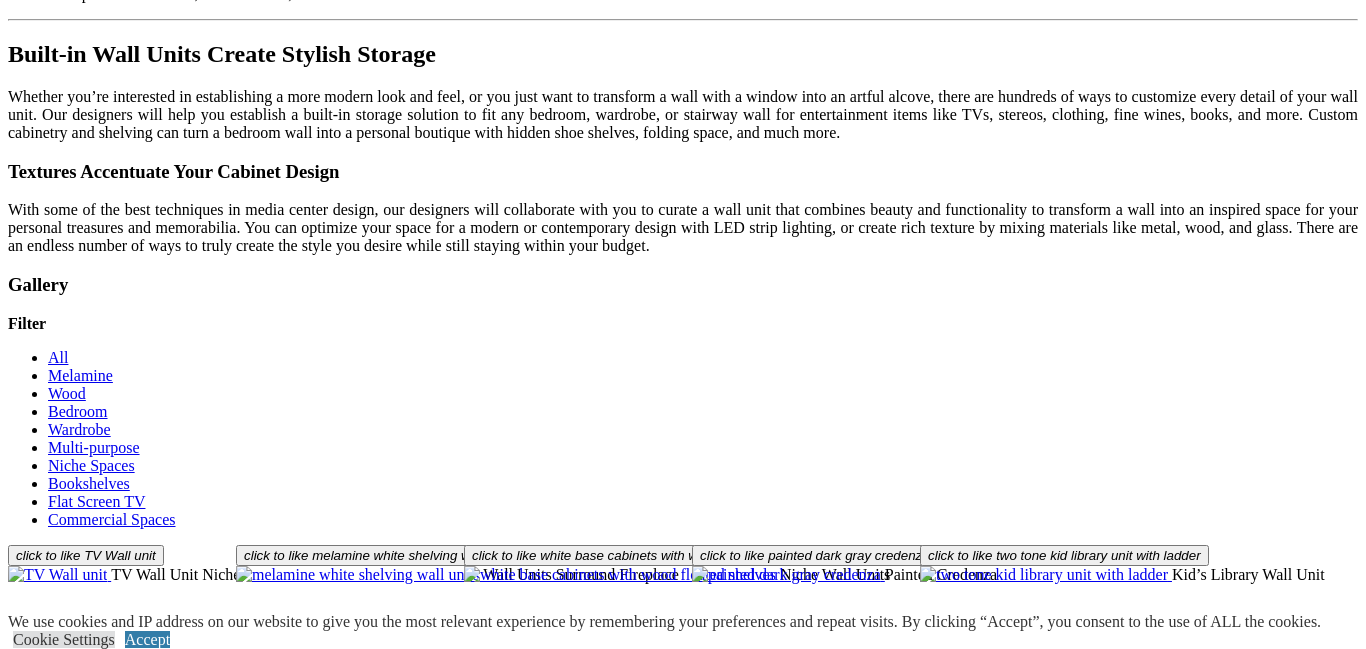 scroll, scrollTop: 2364, scrollLeft: 0, axis: vertical 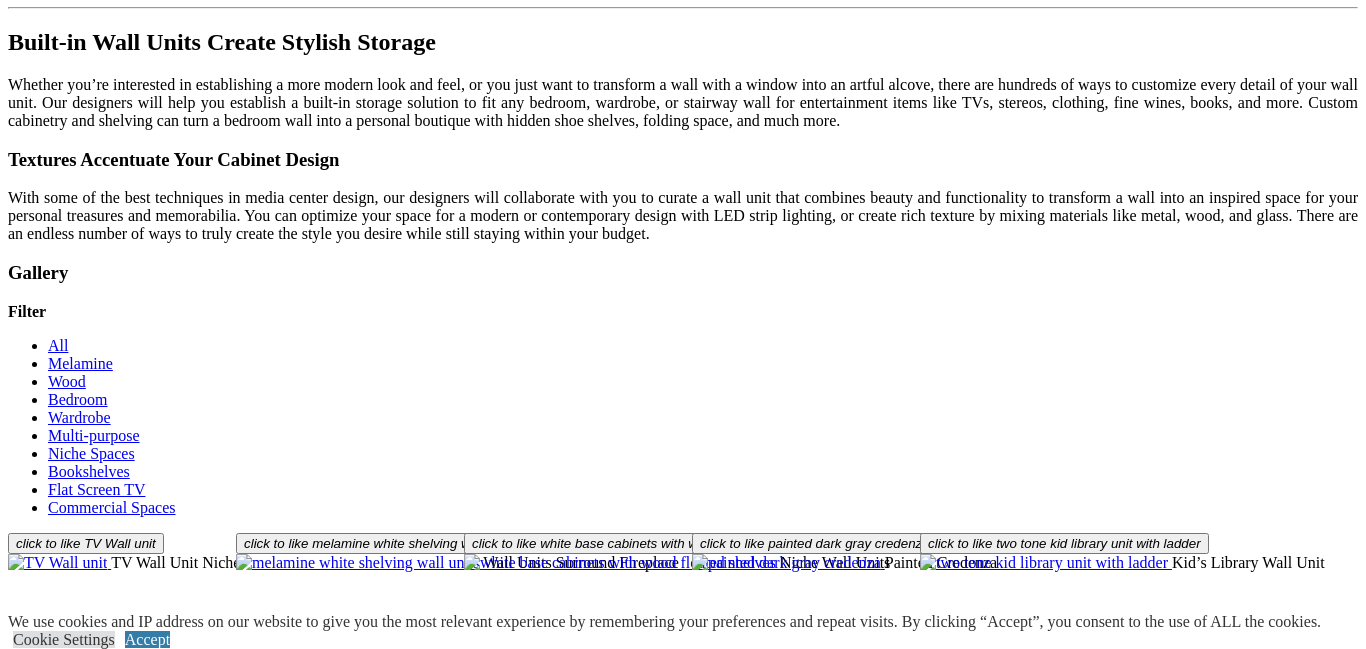 click on "Phone Number (Required)" at bounding box center (79, -1178) 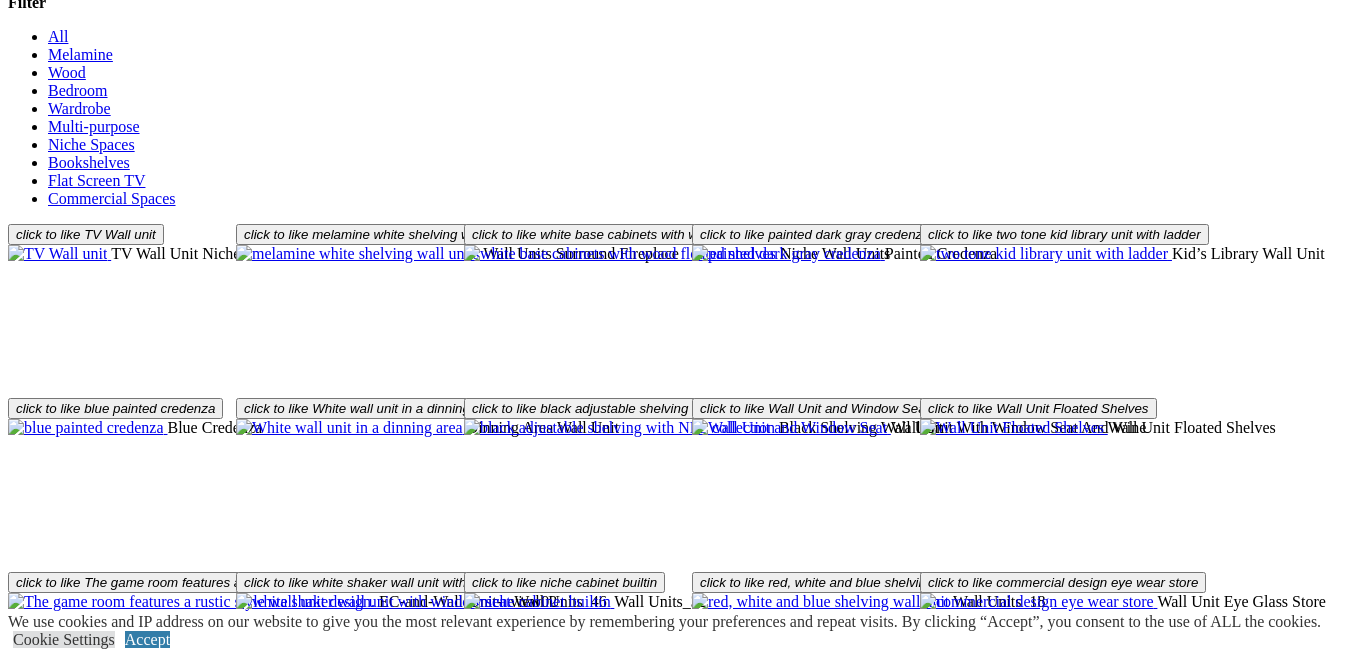 scroll, scrollTop: 2685, scrollLeft: 0, axis: vertical 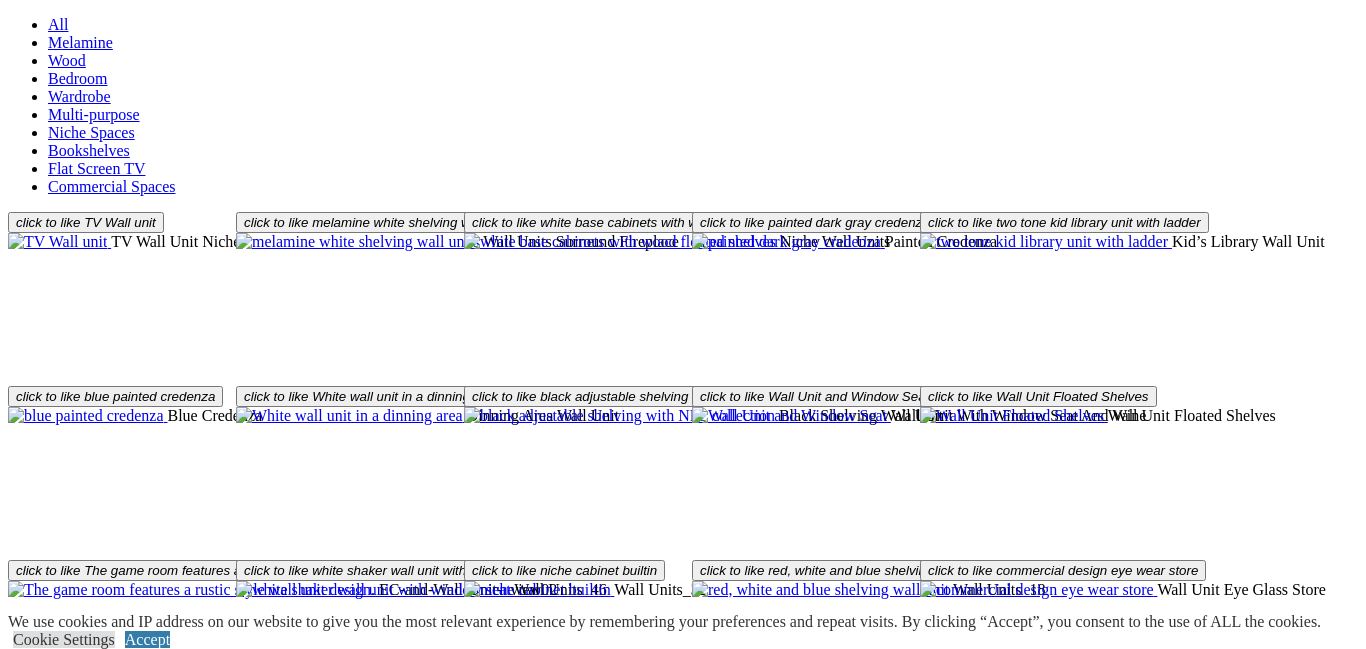 click at bounding box center (569, 1460) 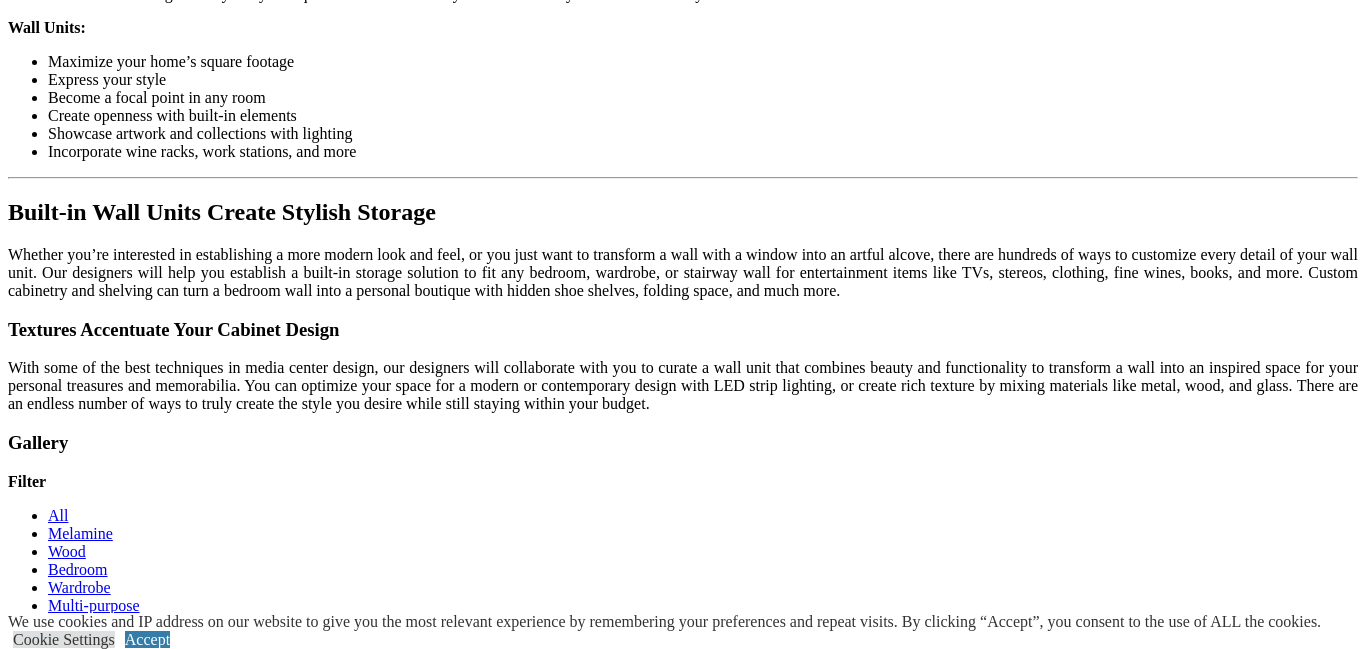 scroll, scrollTop: 2189, scrollLeft: 0, axis: vertical 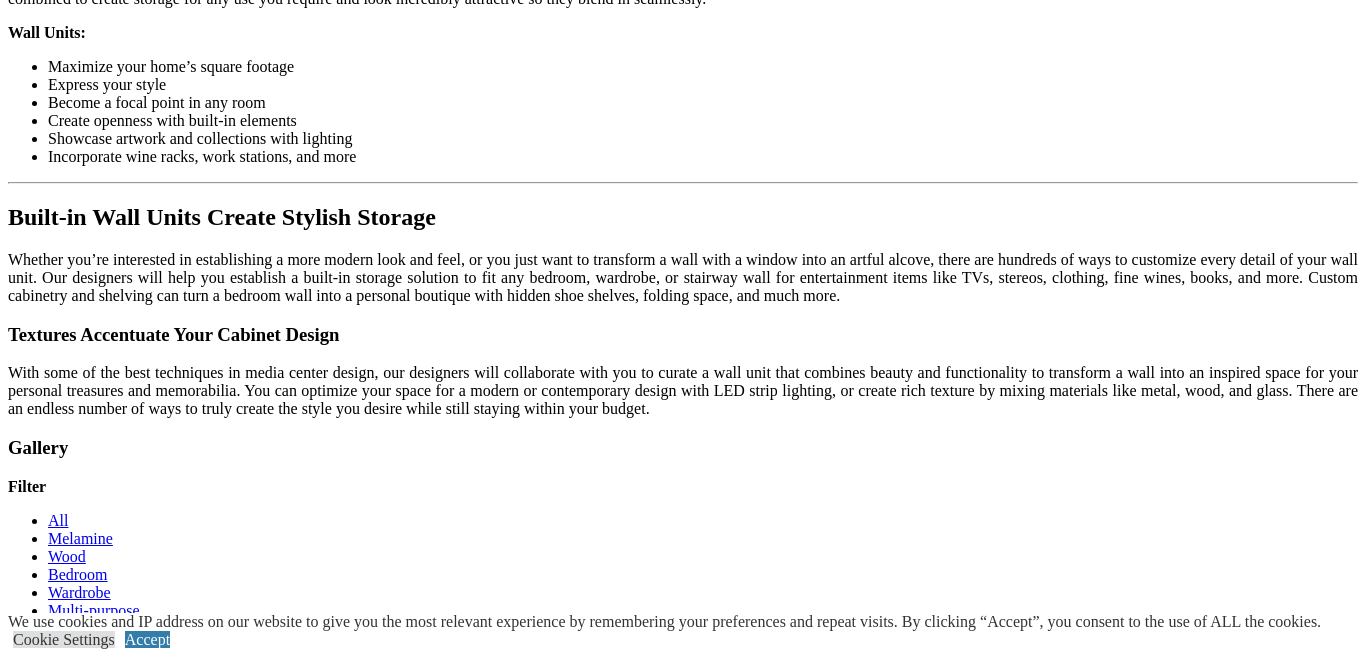 click on "How We Work  Online and In-Home Design Consultations Design Process Build Installation Design Appointment Builder Programs Interior Designers Locations Inspiration  Styles Create a Design Board Closet Accessory Videos Organizational Projects Organizational Elements Virtual Showroom Tours Product Videos Look Books Free Guides Closet Stories About  Why Us Reviews Warranty Sustainability Media Room Closet Factory Cares Customer Service Careers Blog Franchising" at bounding box center [683, -1937] 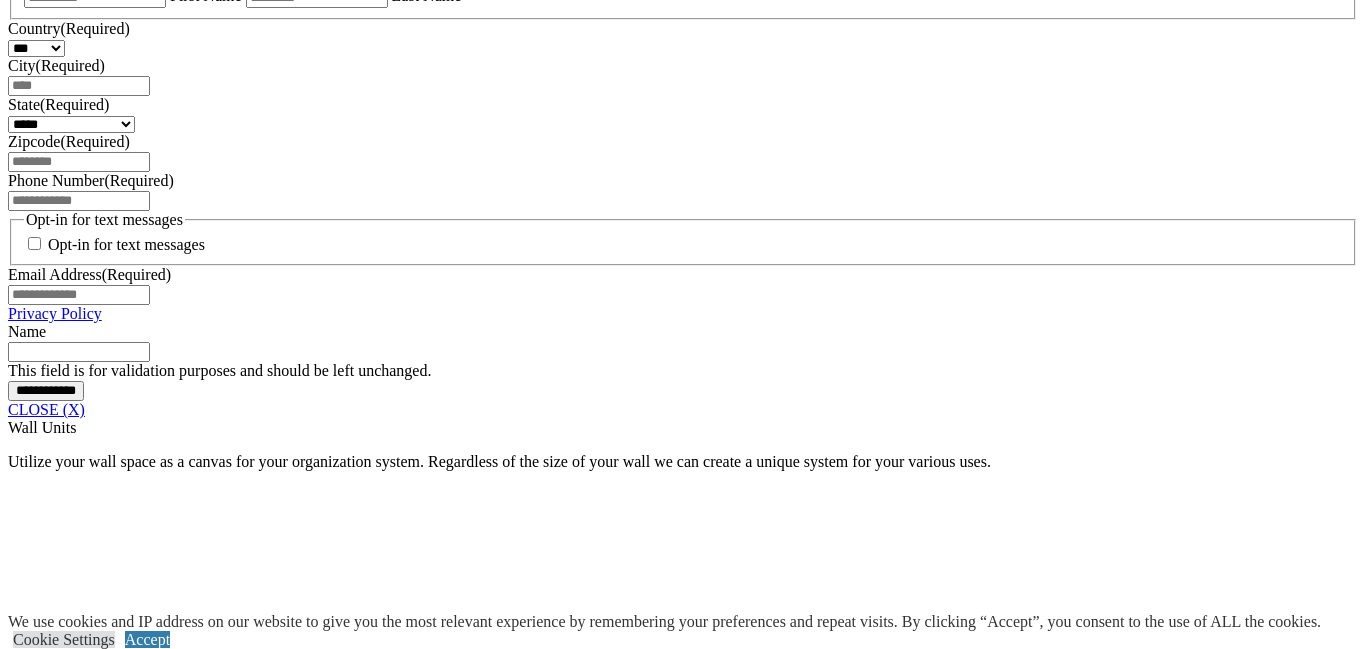 scroll, scrollTop: 1436, scrollLeft: 0, axis: vertical 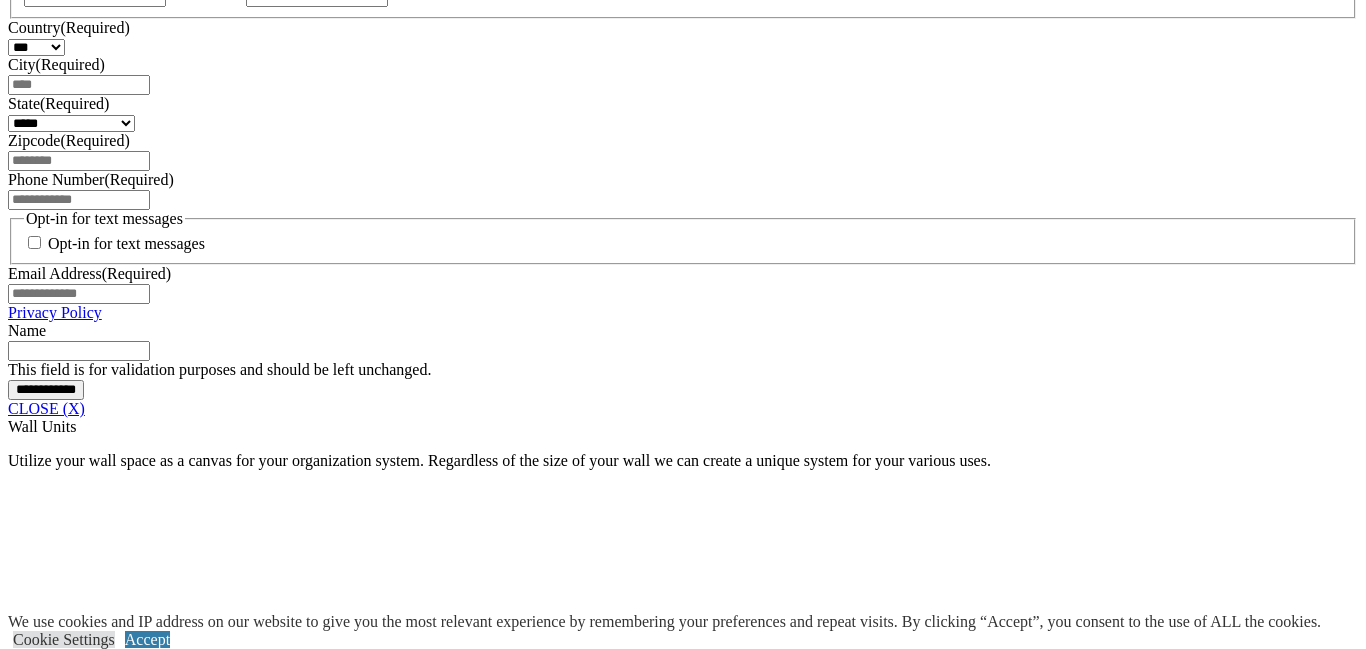 click at bounding box center [789, 2115] 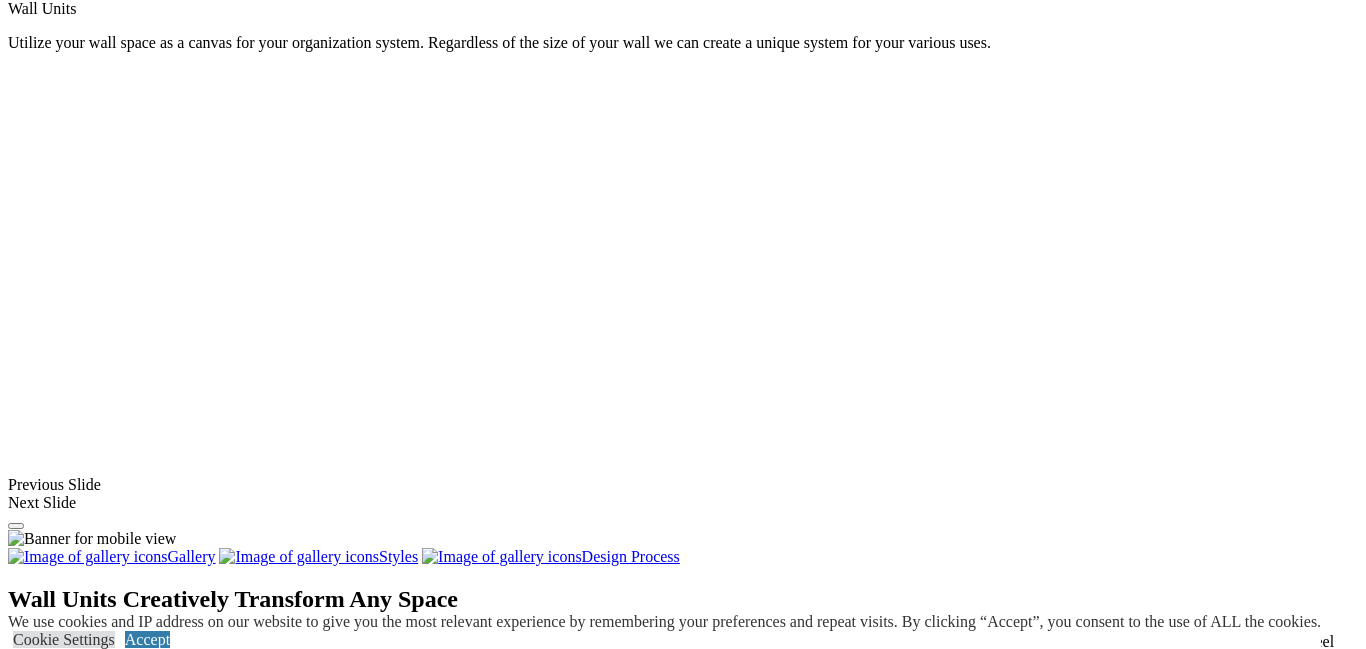 scroll, scrollTop: 1863, scrollLeft: 0, axis: vertical 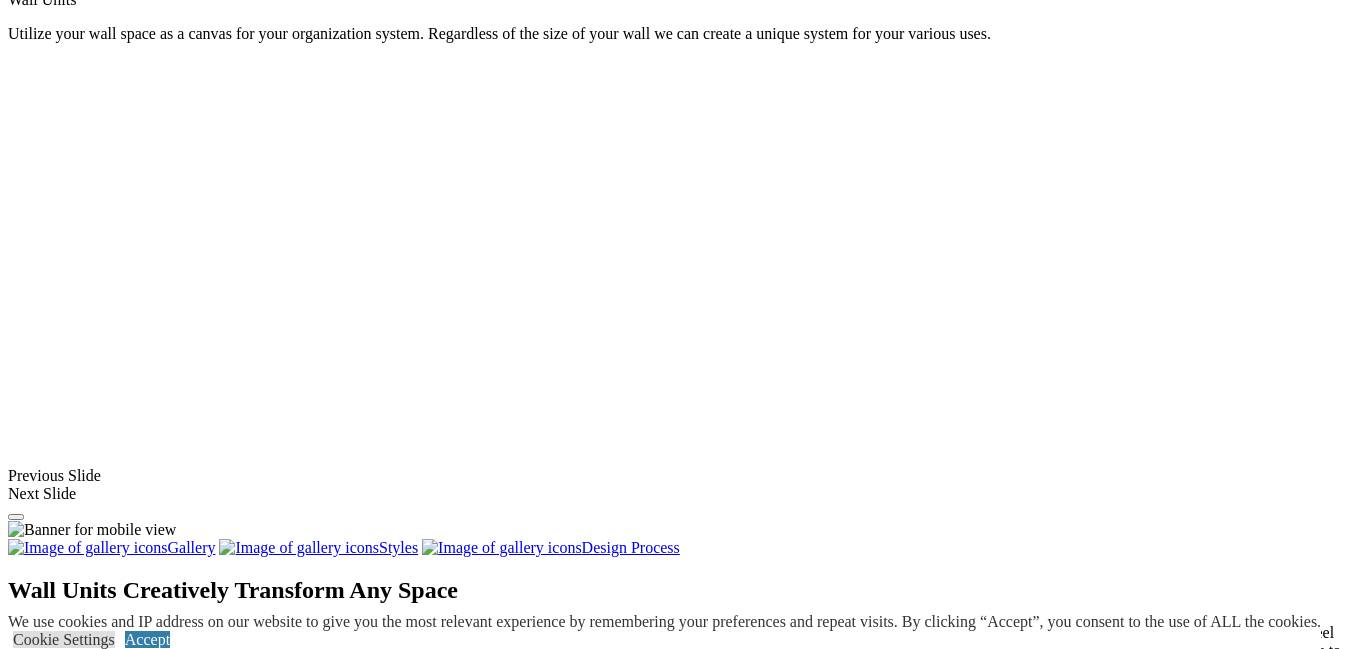 click at bounding box center (861, 2036) 